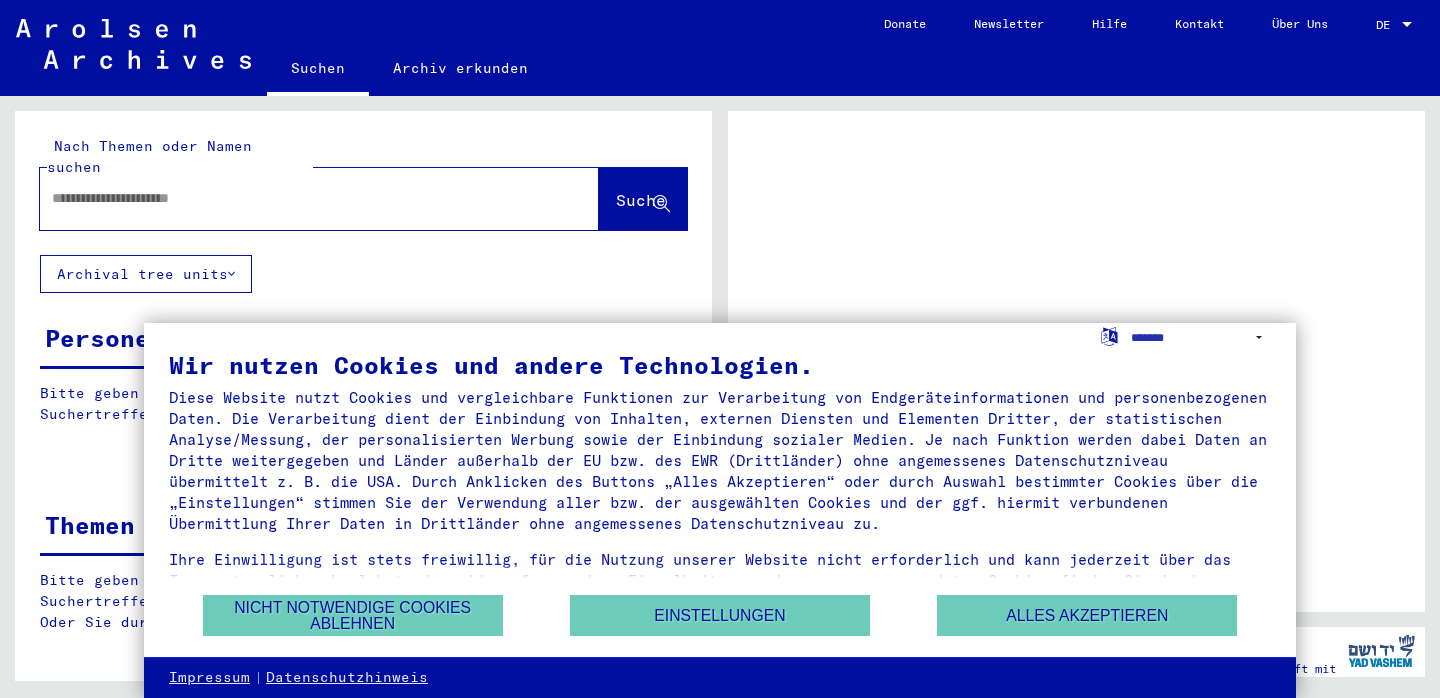 scroll, scrollTop: 0, scrollLeft: 0, axis: both 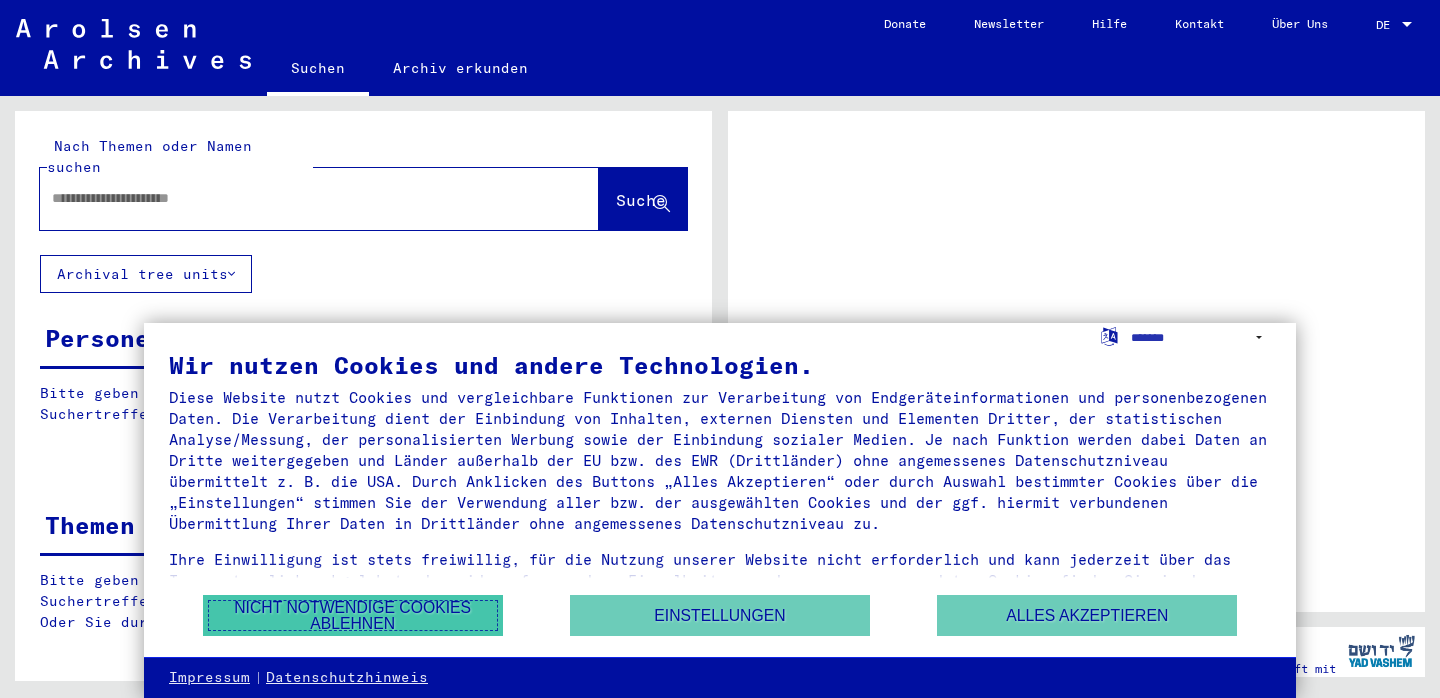 click on "Nicht notwendige Cookies ablehnen" at bounding box center [353, 615] 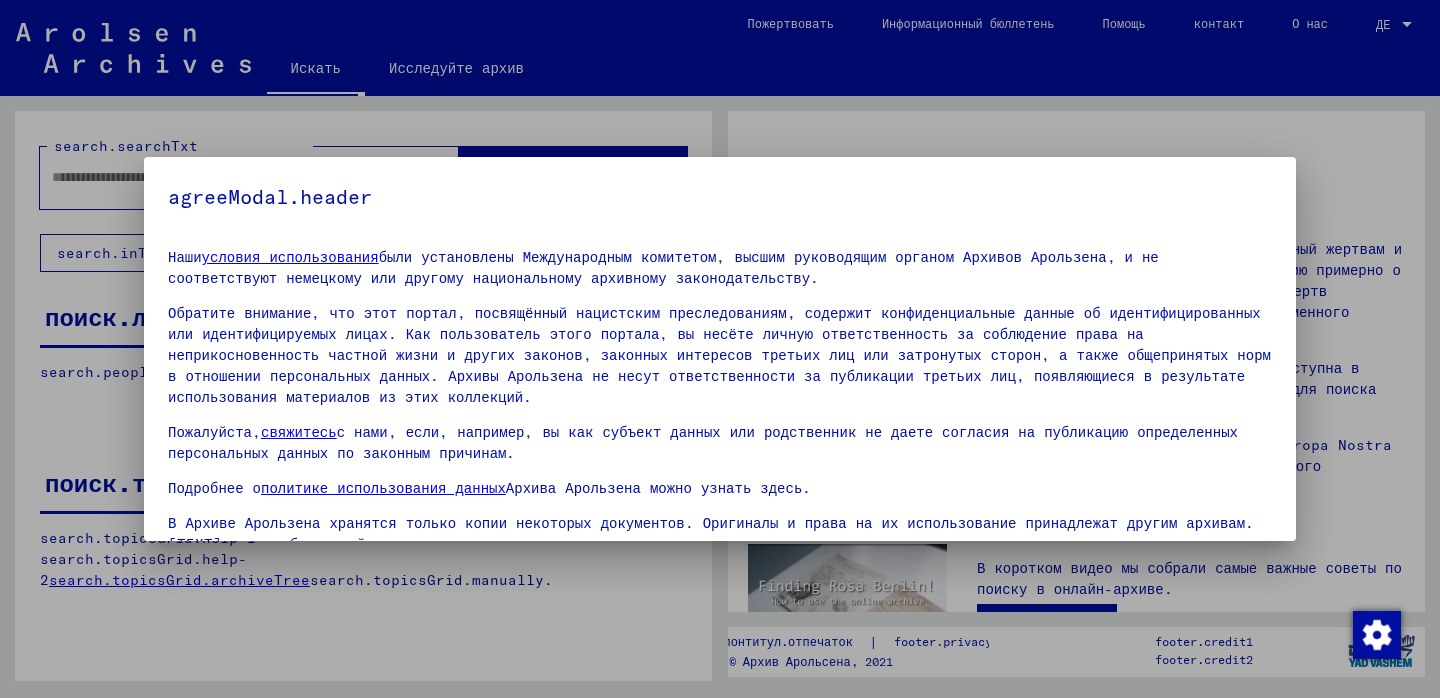click on "Обратите внимание, что этот портал, посвящённый нацистским преследованиям, содержит конфиденциальные данные об идентифицированных или идентифицируемых лицах. Как пользователь этого портала, вы несёте личную ответственность за соблюдение права на неприкосновенность частной жизни и других законов, законных интересов третьих лиц или затронутых сторон, а также общепринятых норм в отношении персональных данных. Архивы Арользена не несут ответственности за публикации третьих лиц, появляющиеся в результате использования материалов из этих коллекций." at bounding box center [719, 355] 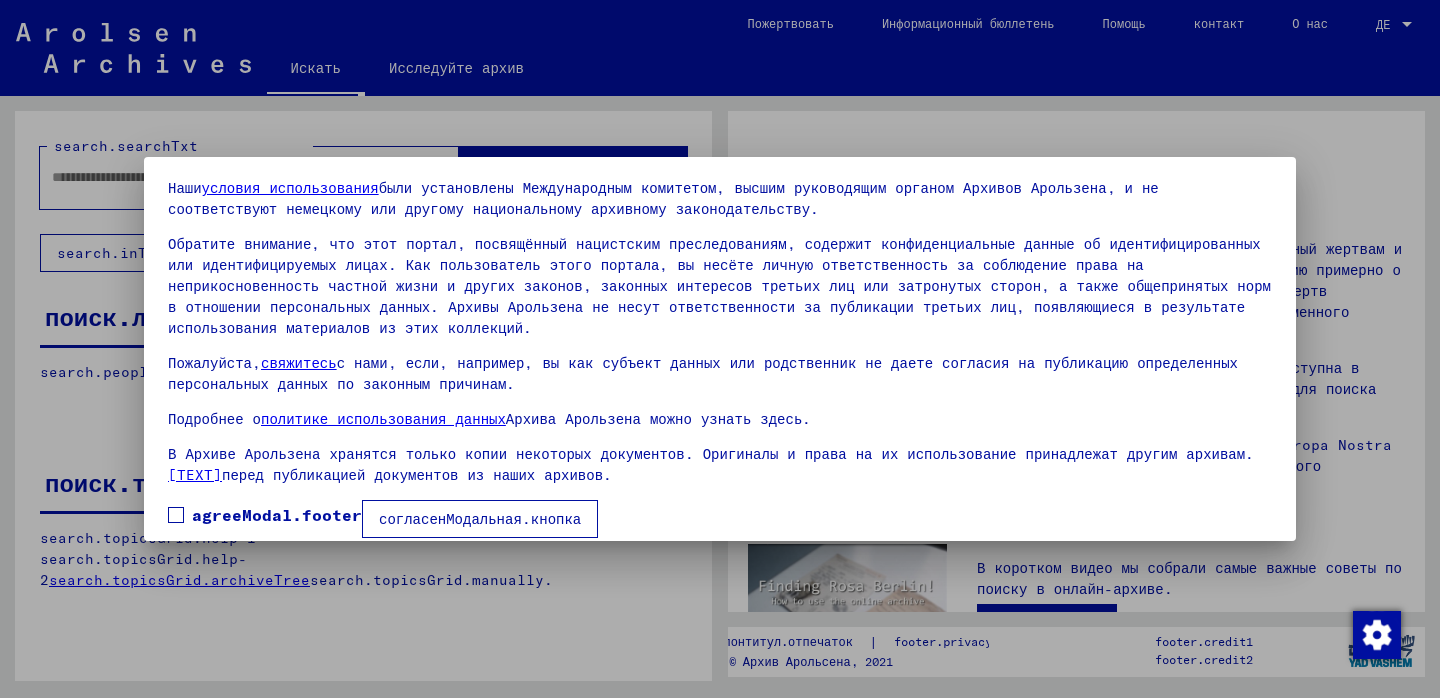 click at bounding box center [176, 515] 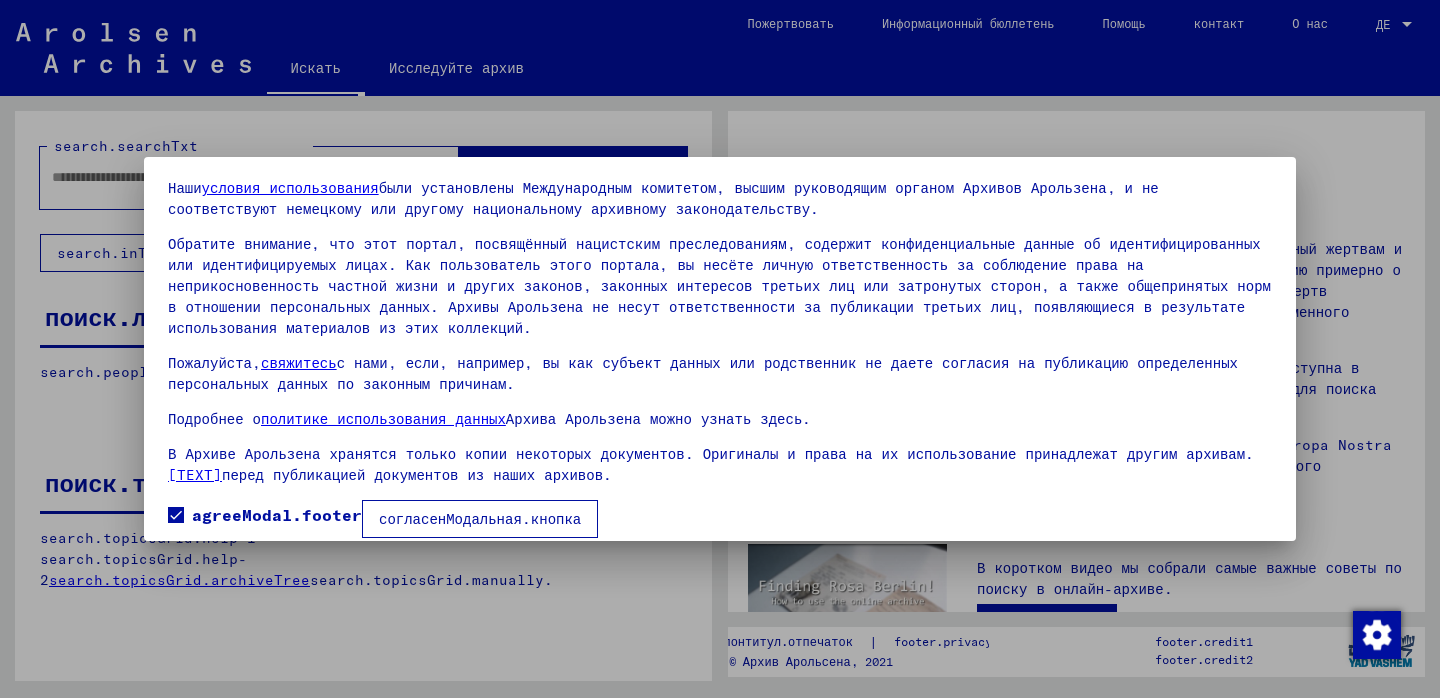 click on "согласенМодальная.кнопка" at bounding box center (480, 519) 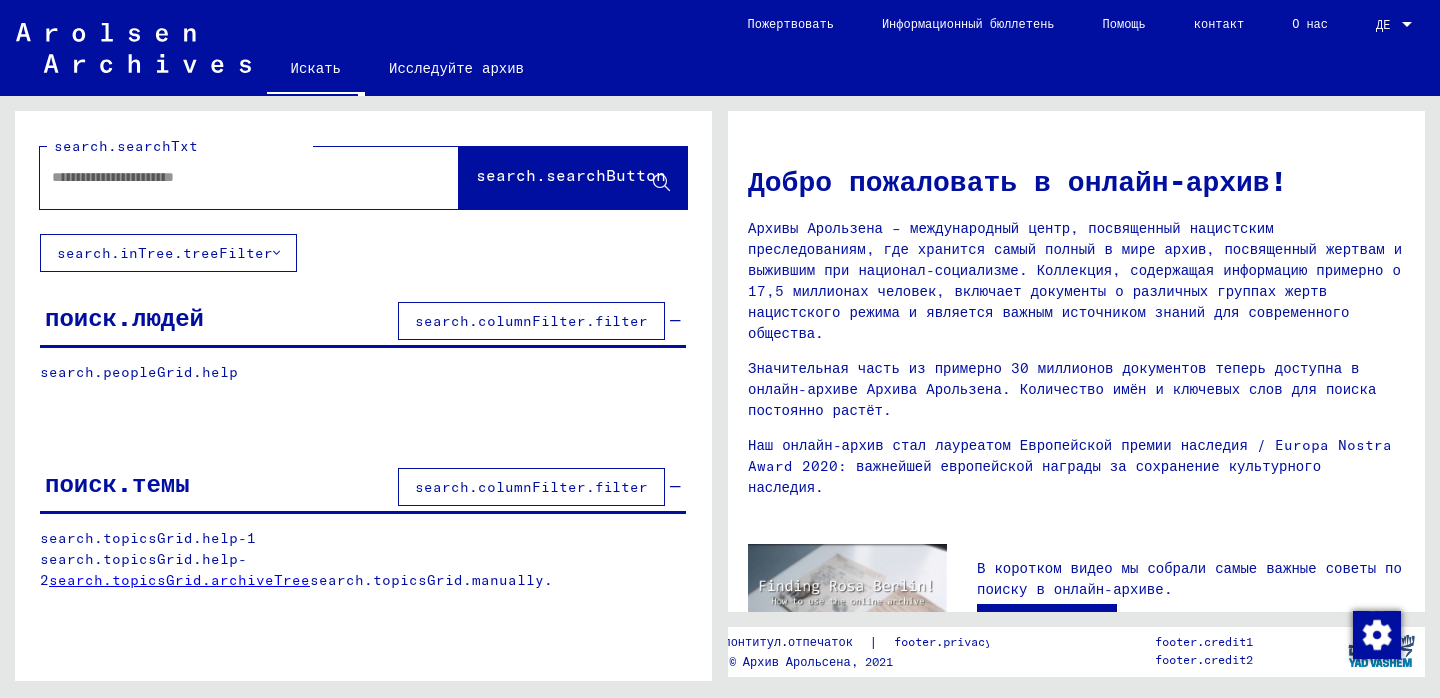 click on "search.columnFilter.filter" at bounding box center (531, 321) 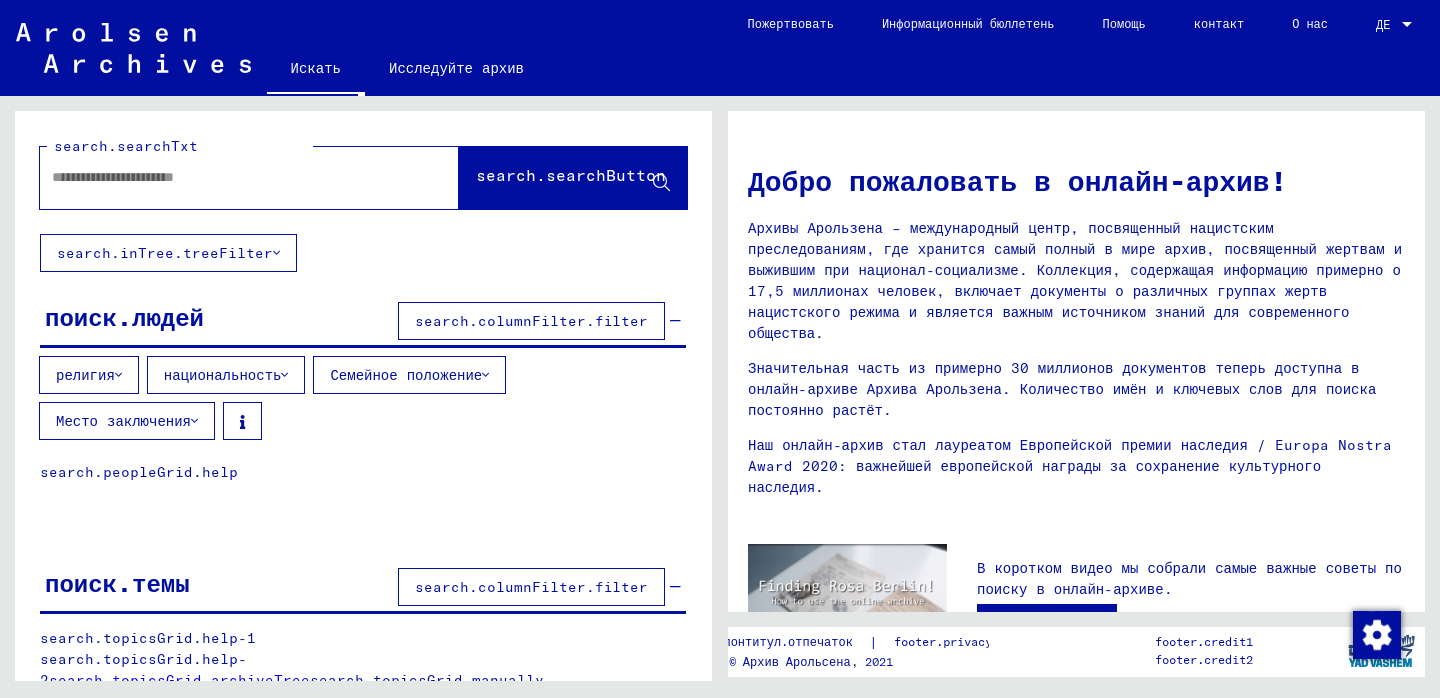 click on "национальность" at bounding box center (226, 375) 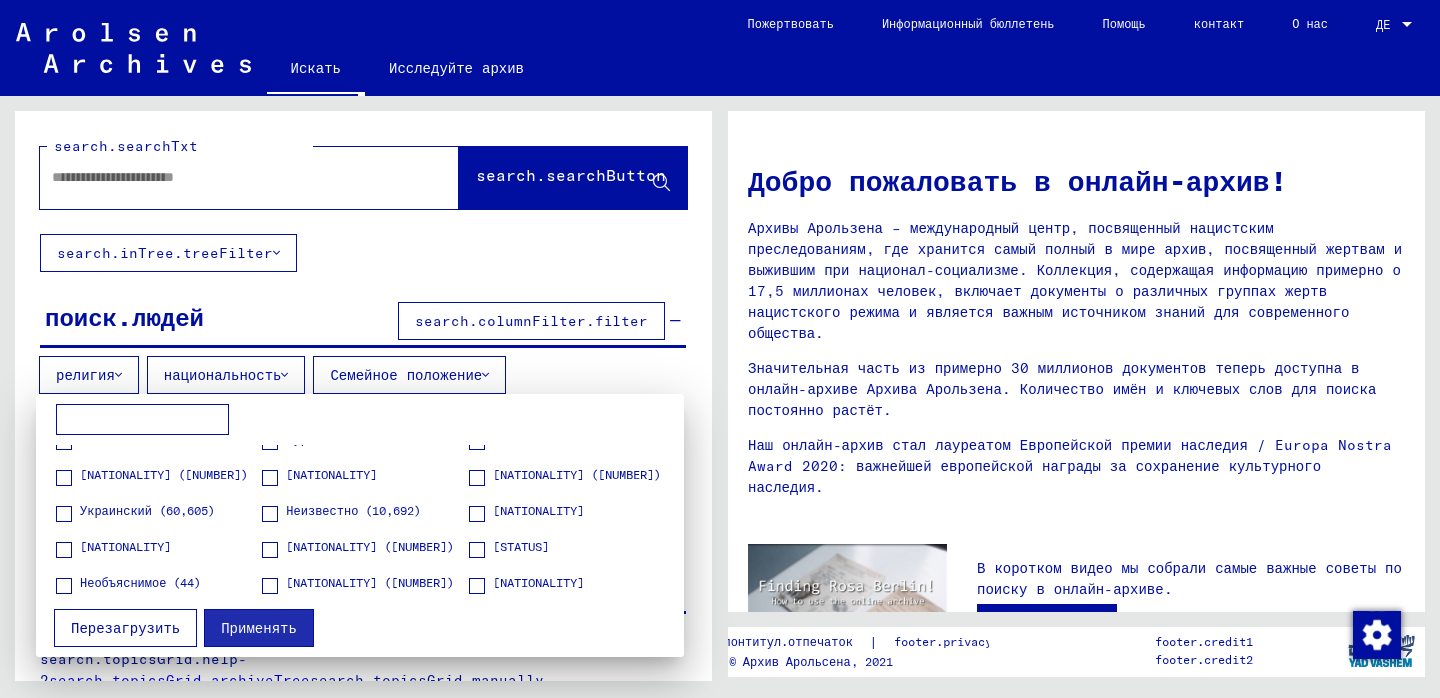 scroll, scrollTop: 2796, scrollLeft: 0, axis: vertical 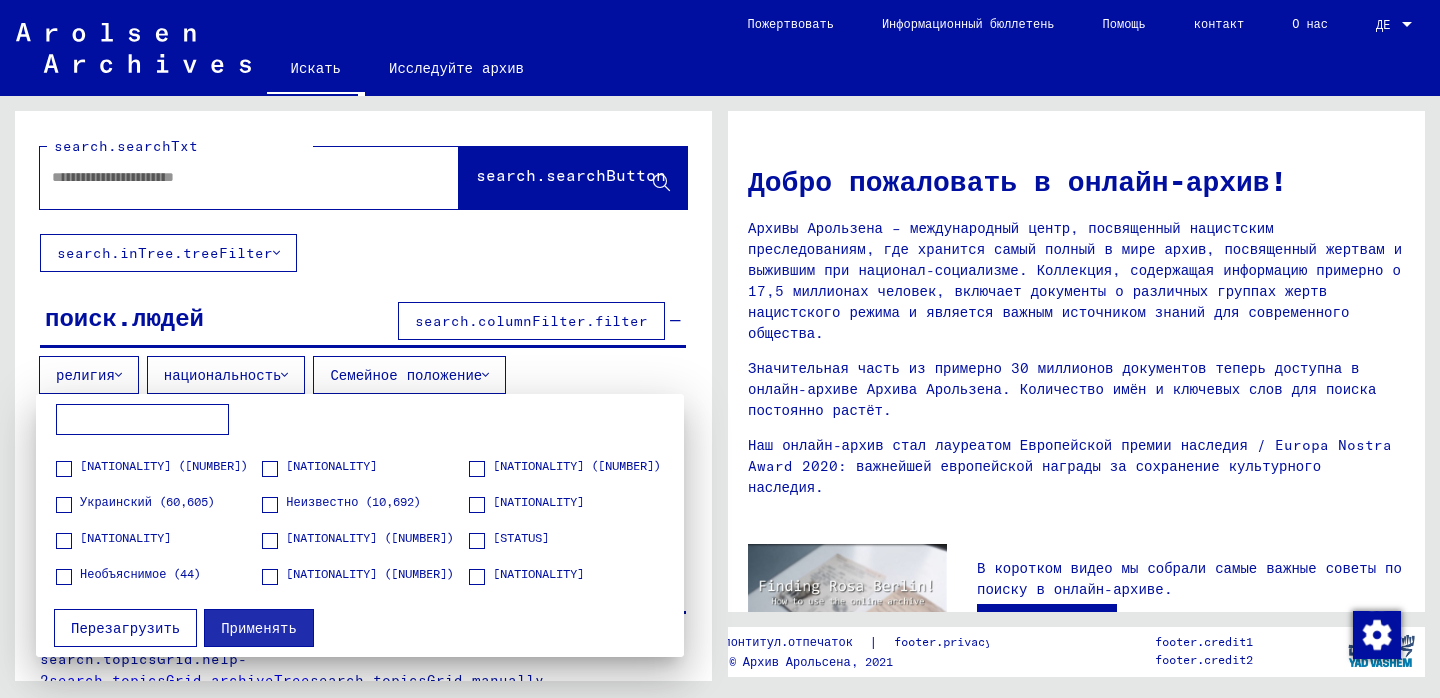 click on "Украинский (60,605)" at bounding box center (147, 501) 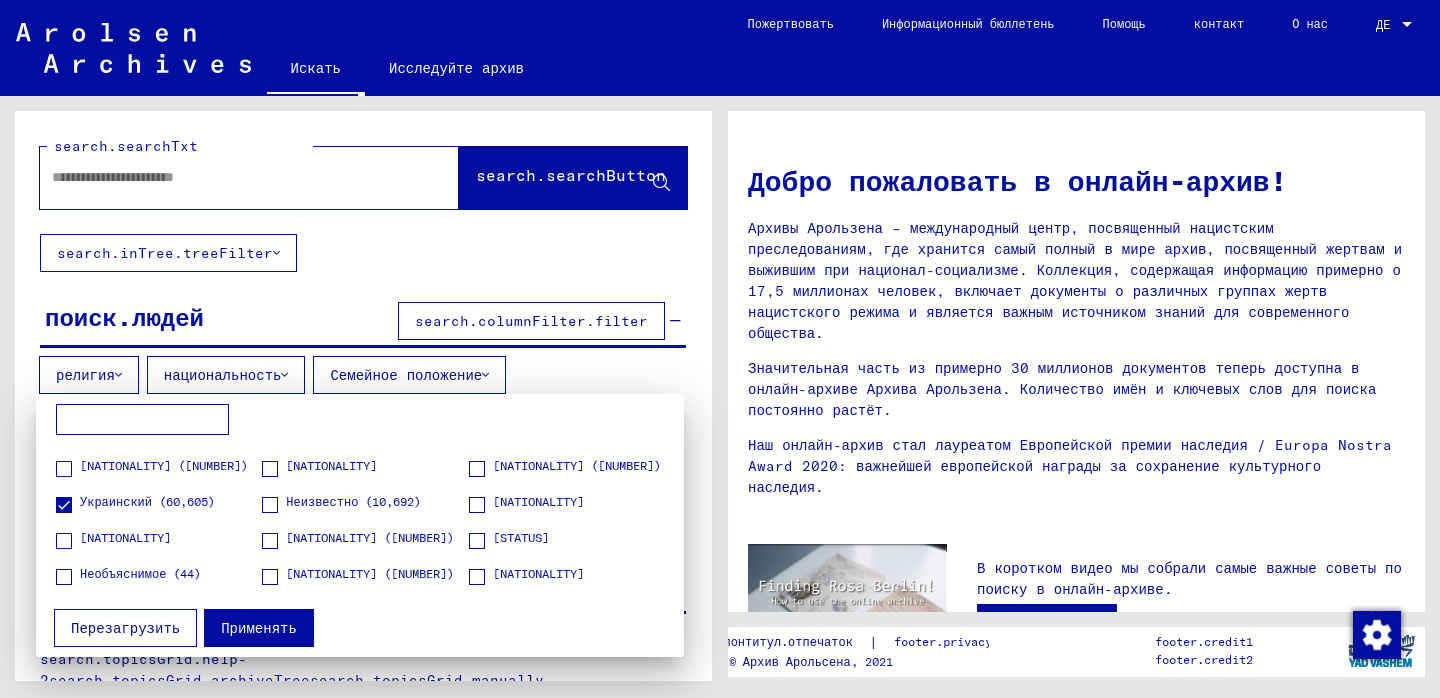 click on "Применять" at bounding box center (259, 628) 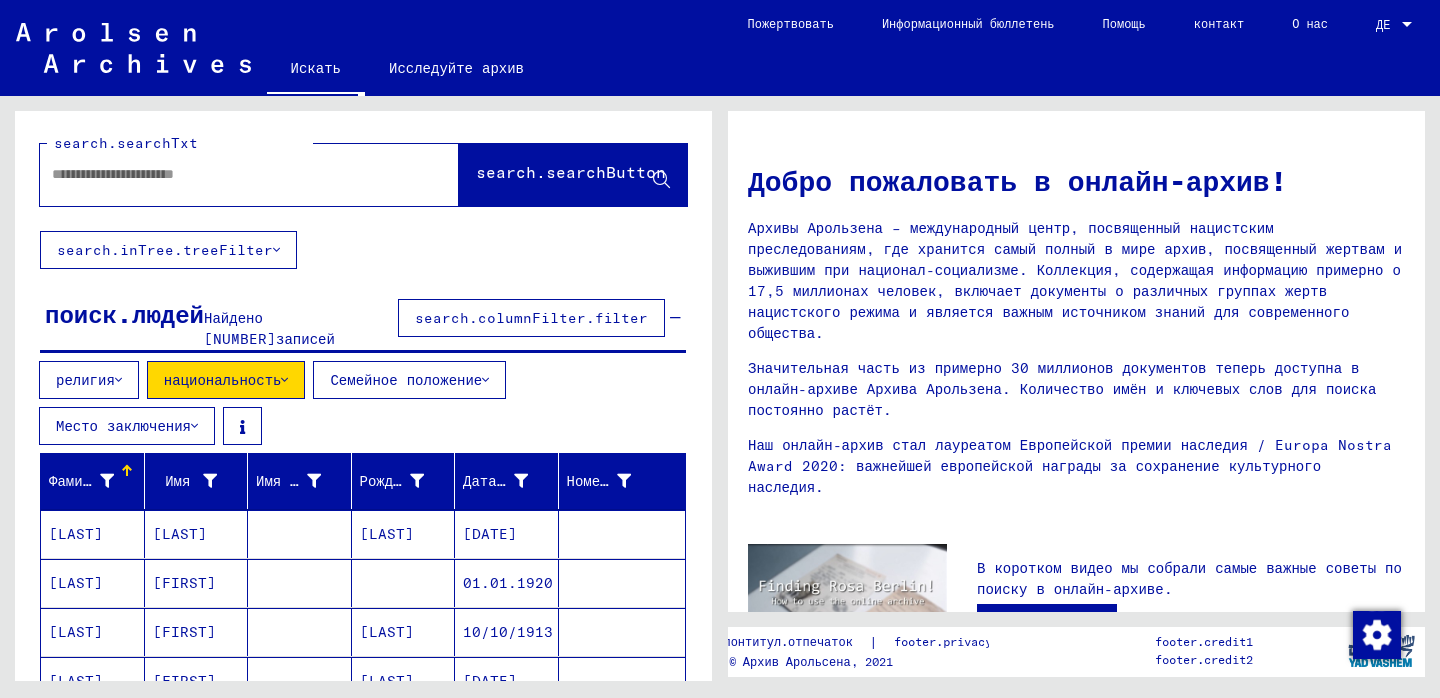scroll, scrollTop: 0, scrollLeft: 0, axis: both 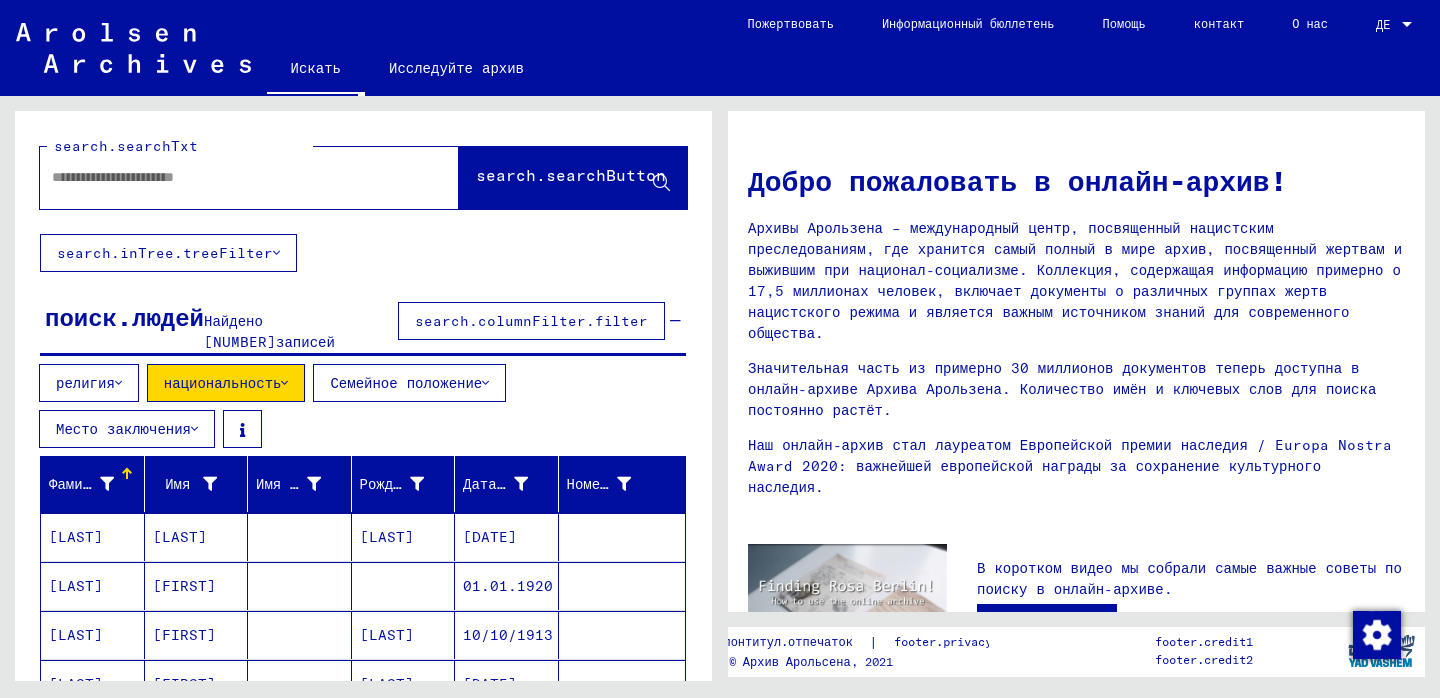 click 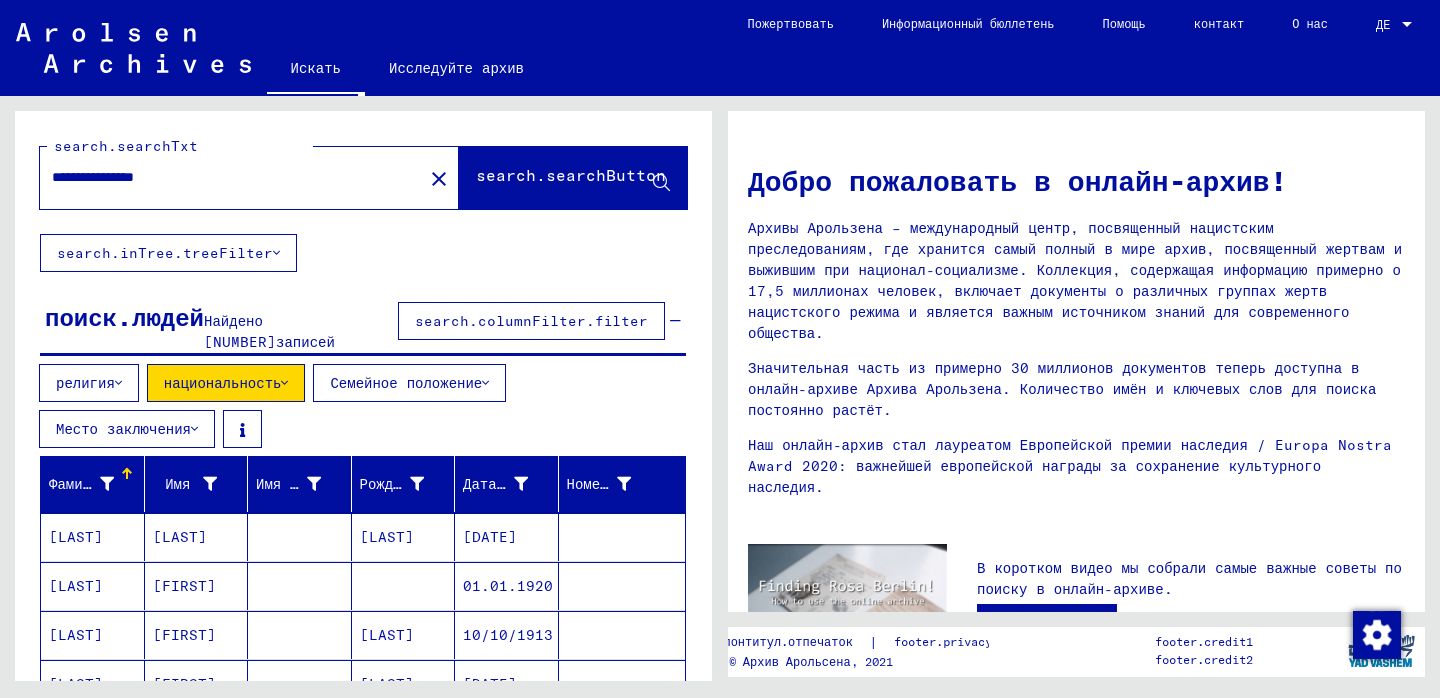 type on "**********" 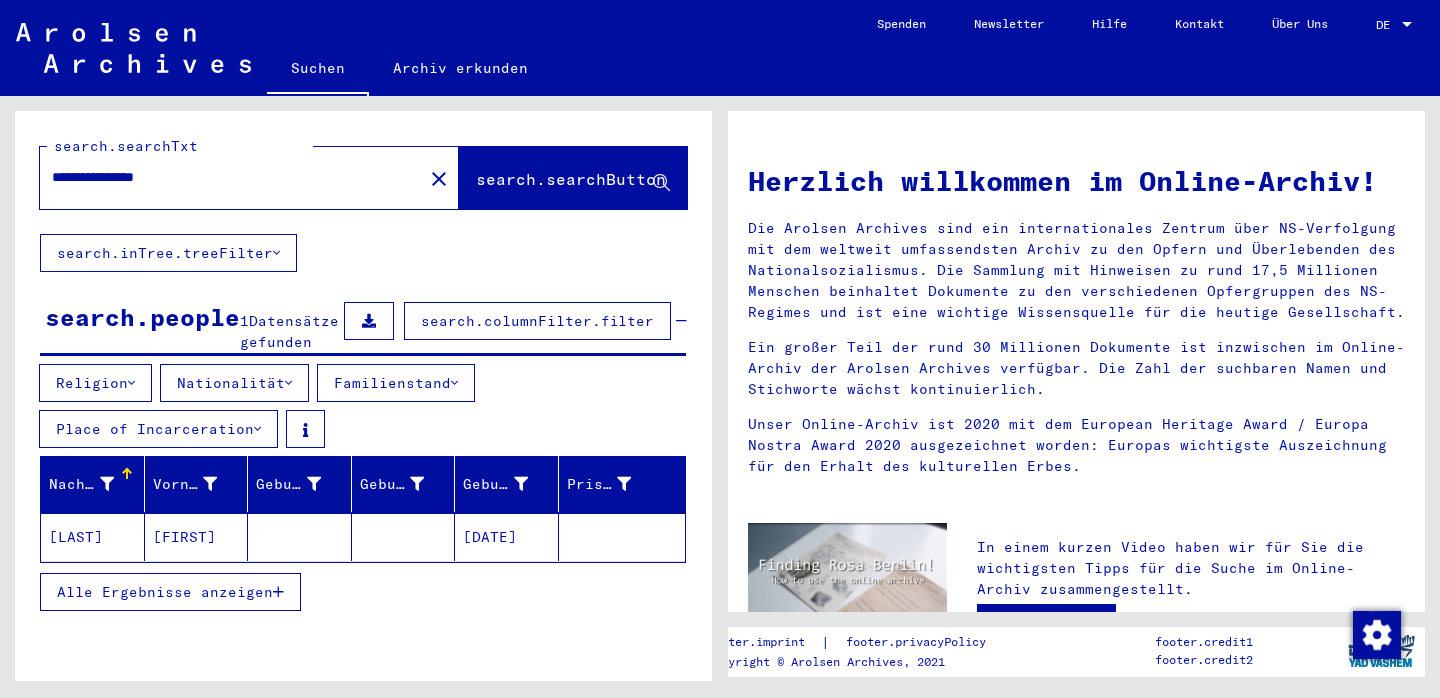 click on "[LAST]" 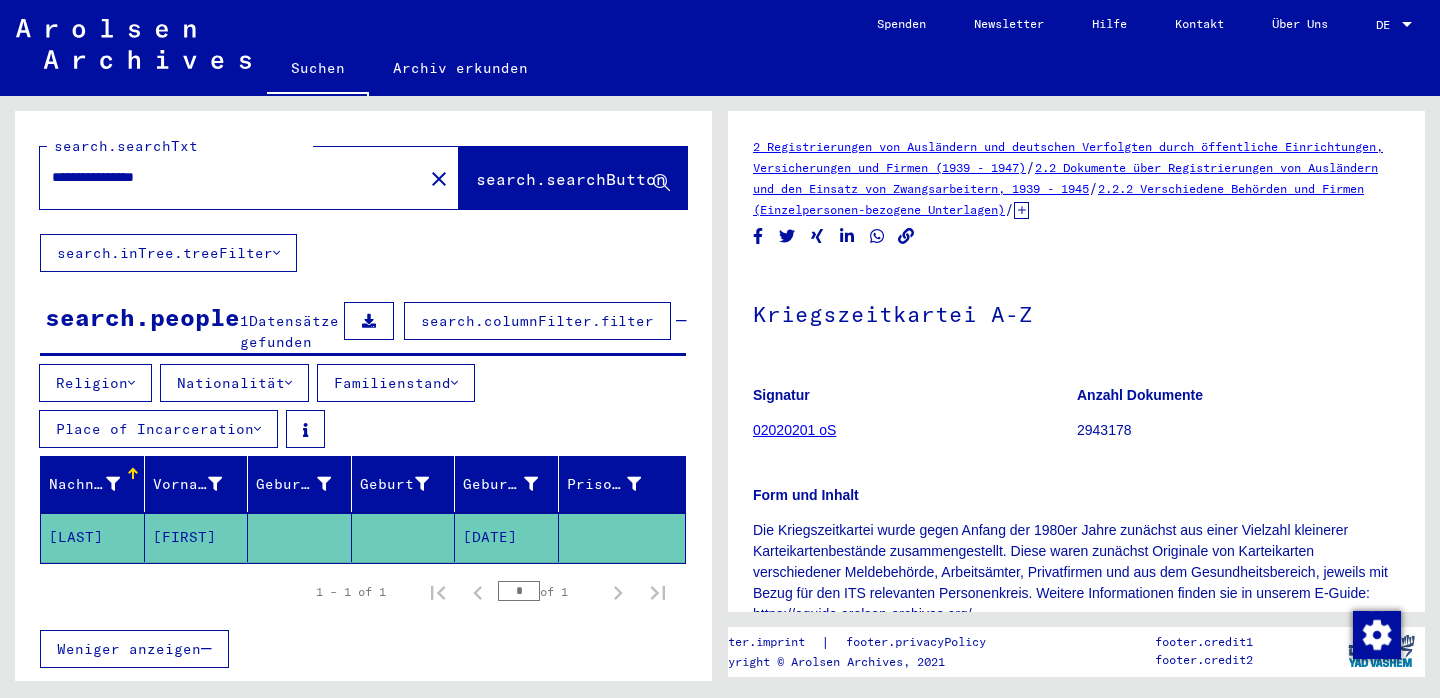 scroll, scrollTop: 0, scrollLeft: 0, axis: both 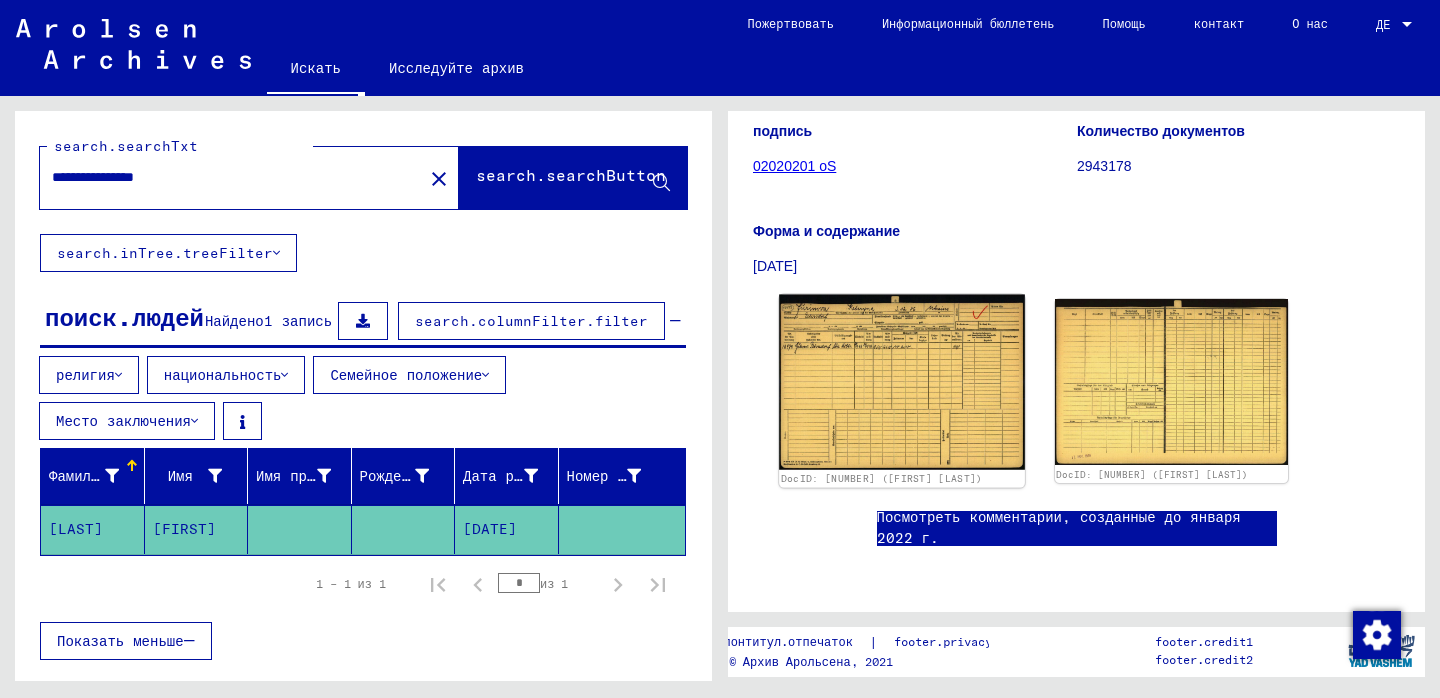 click 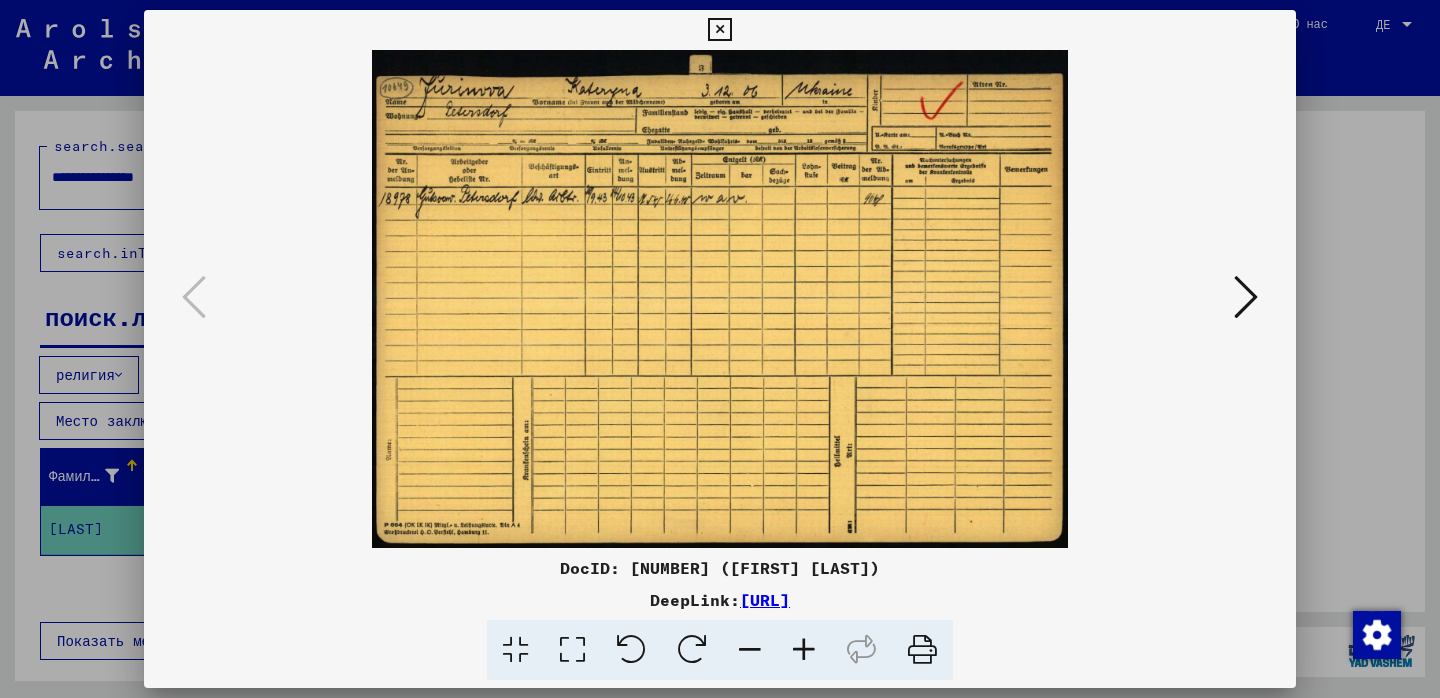 click at bounding box center [1246, 297] 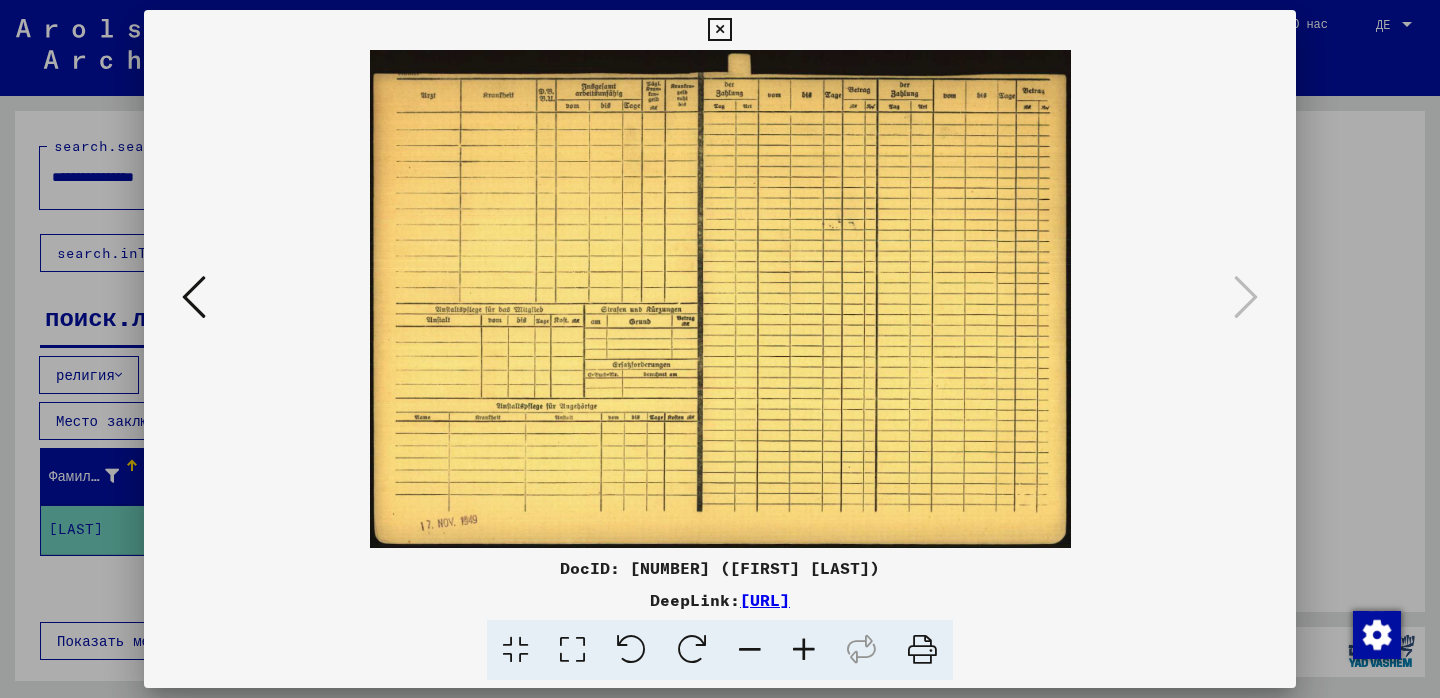 click at bounding box center [720, 349] 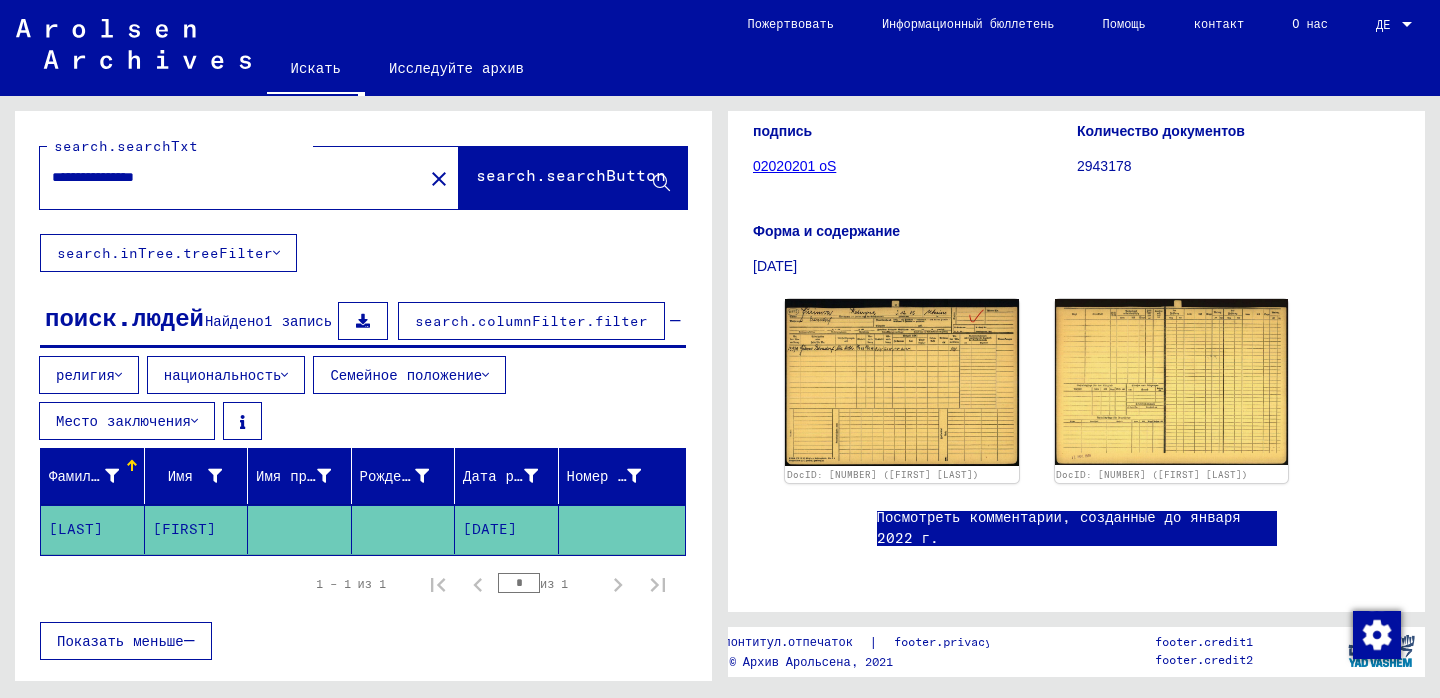 scroll, scrollTop: 274, scrollLeft: 0, axis: vertical 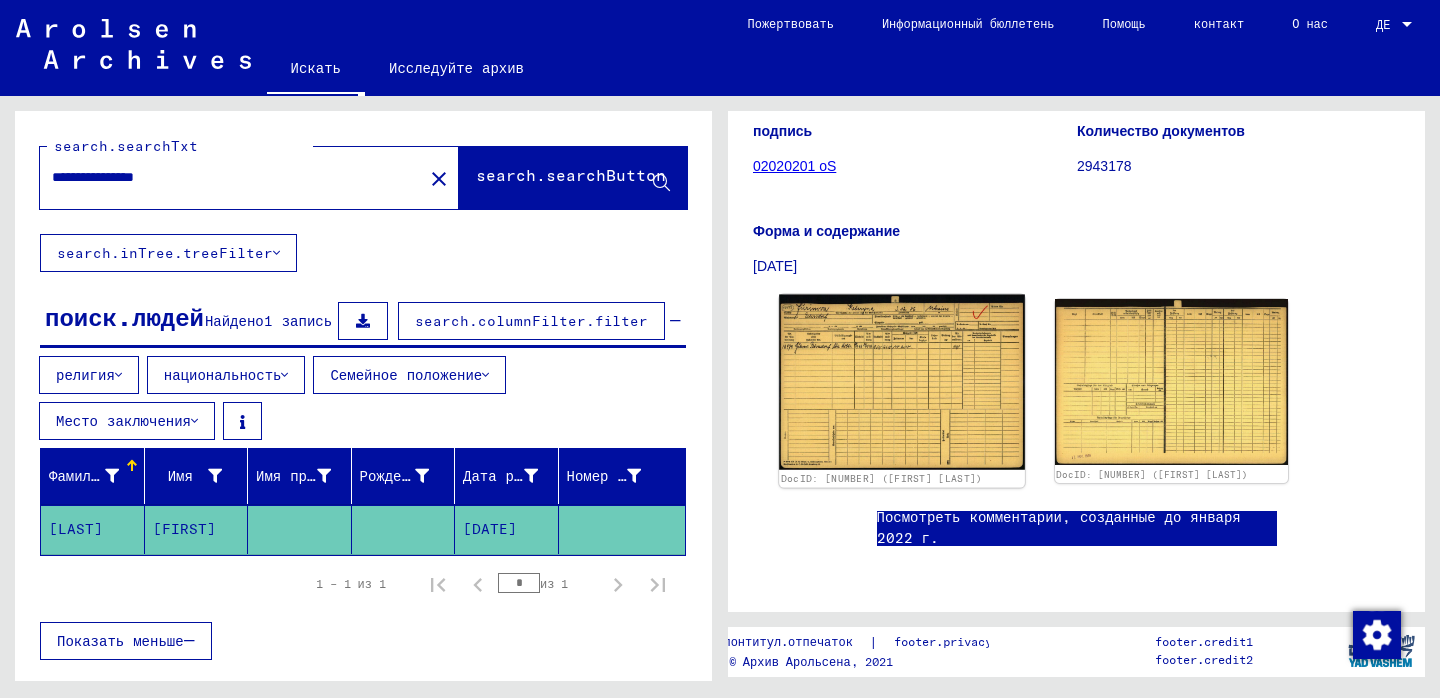 click 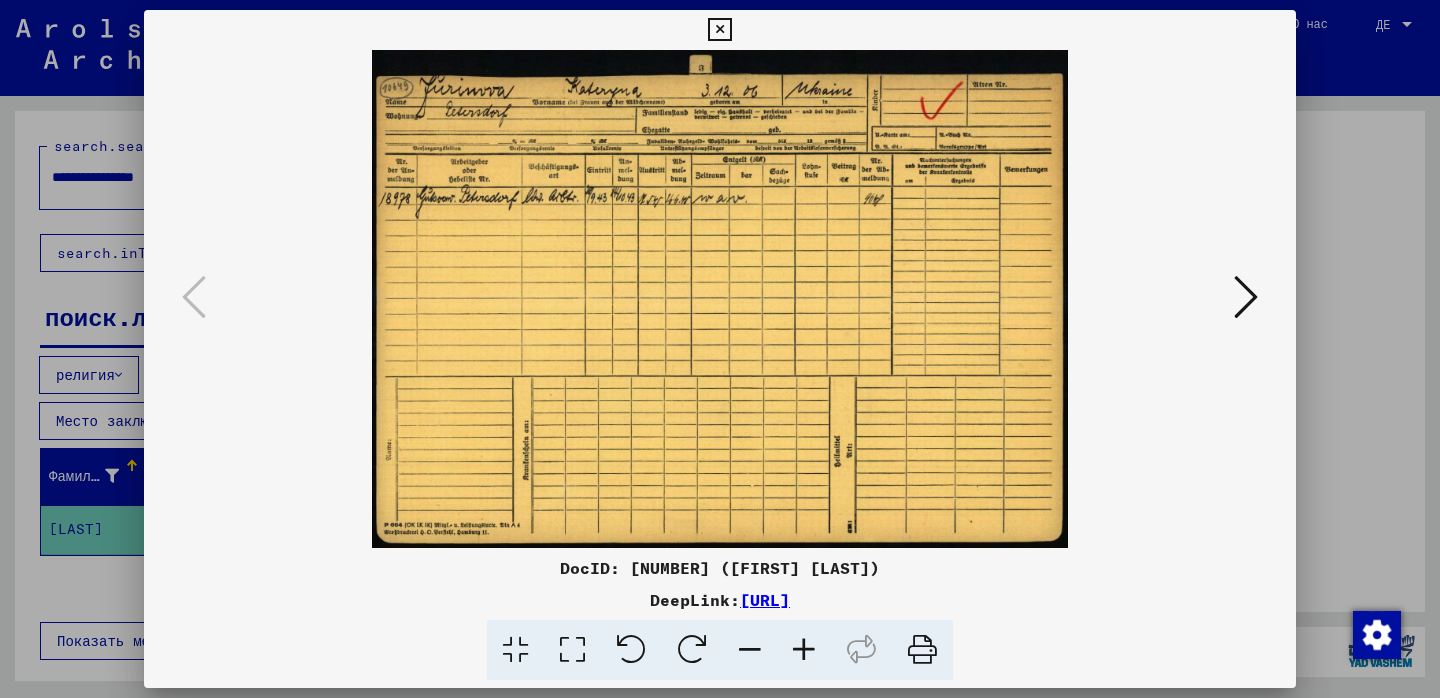 type 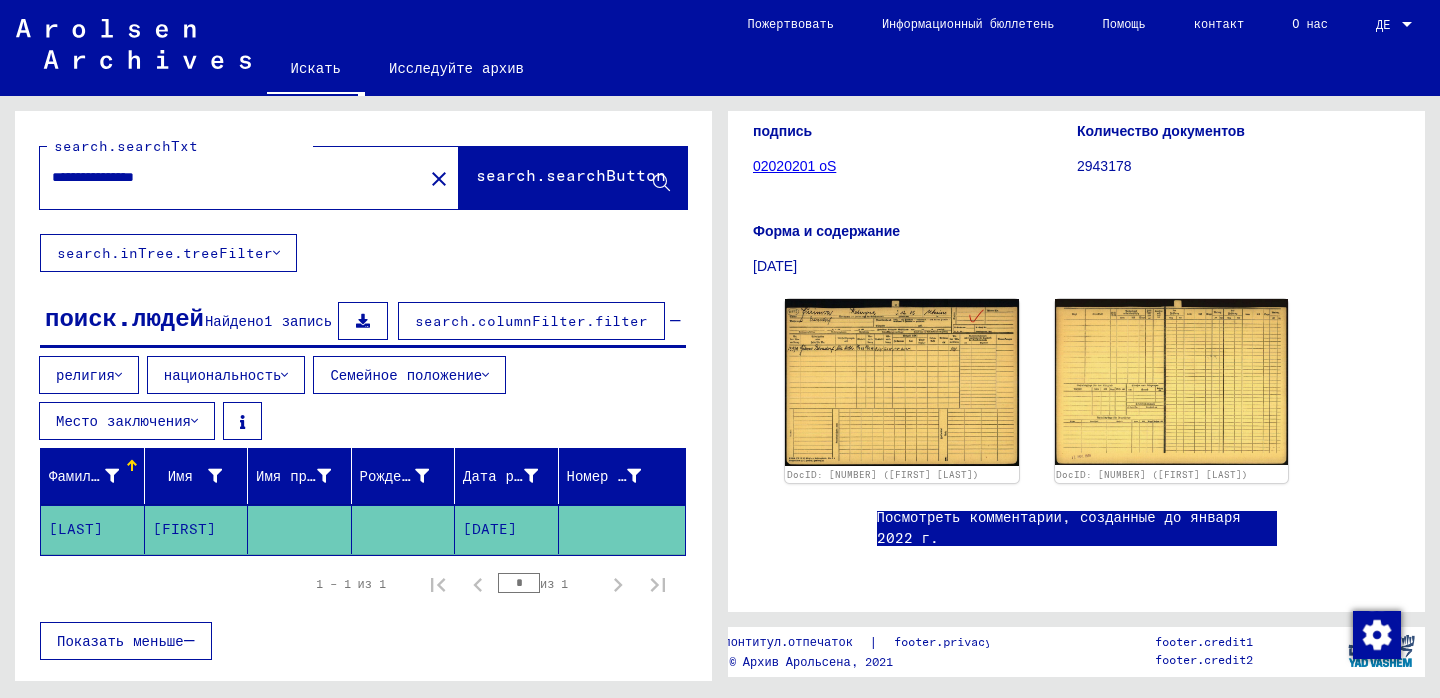 drag, startPoint x: 99, startPoint y: 22, endPoint x: 931, endPoint y: 2, distance: 832.24036 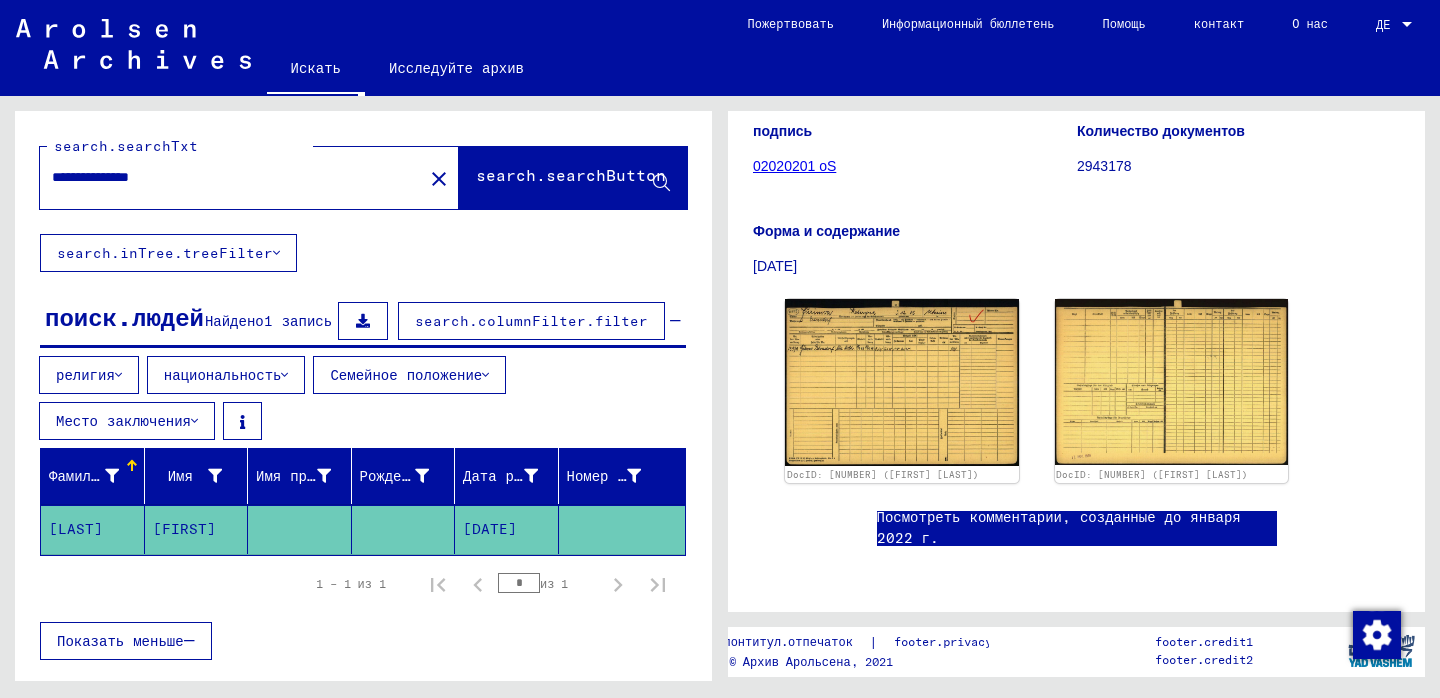click on "search.searchButton" 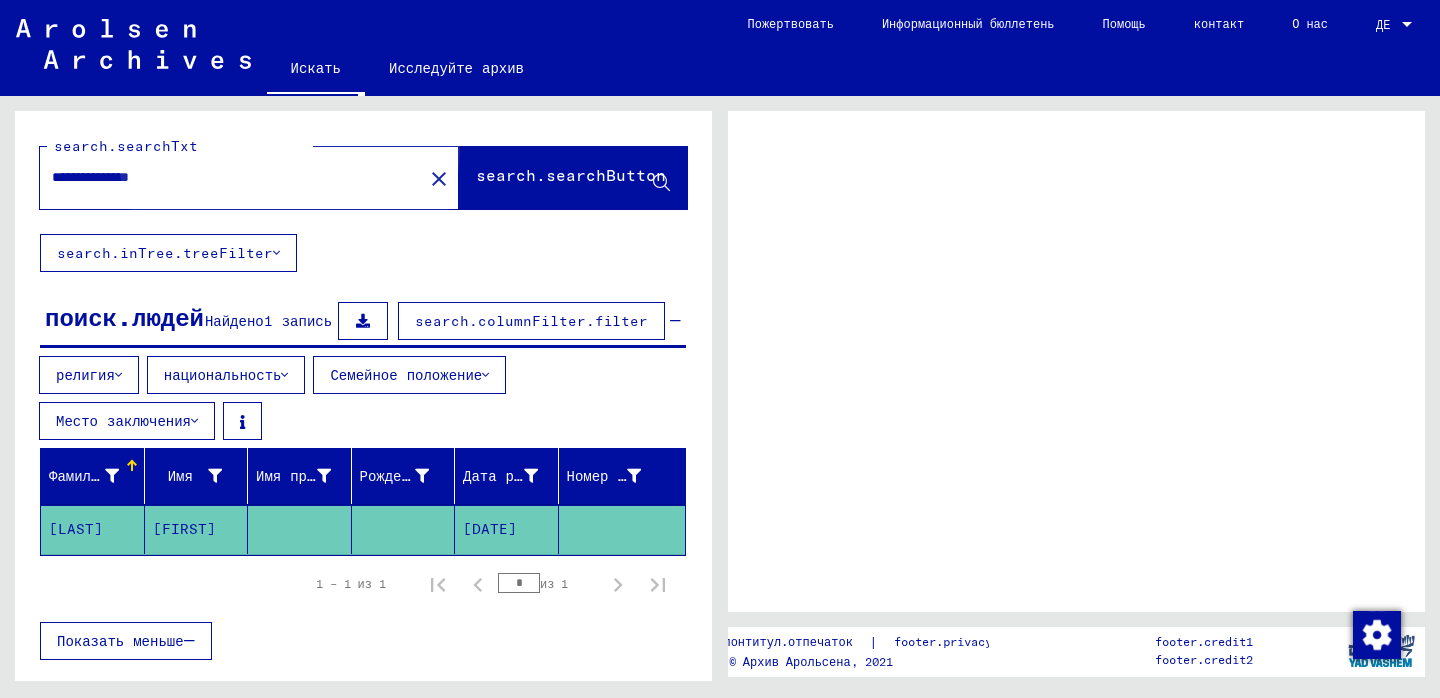 scroll, scrollTop: 0, scrollLeft: 0, axis: both 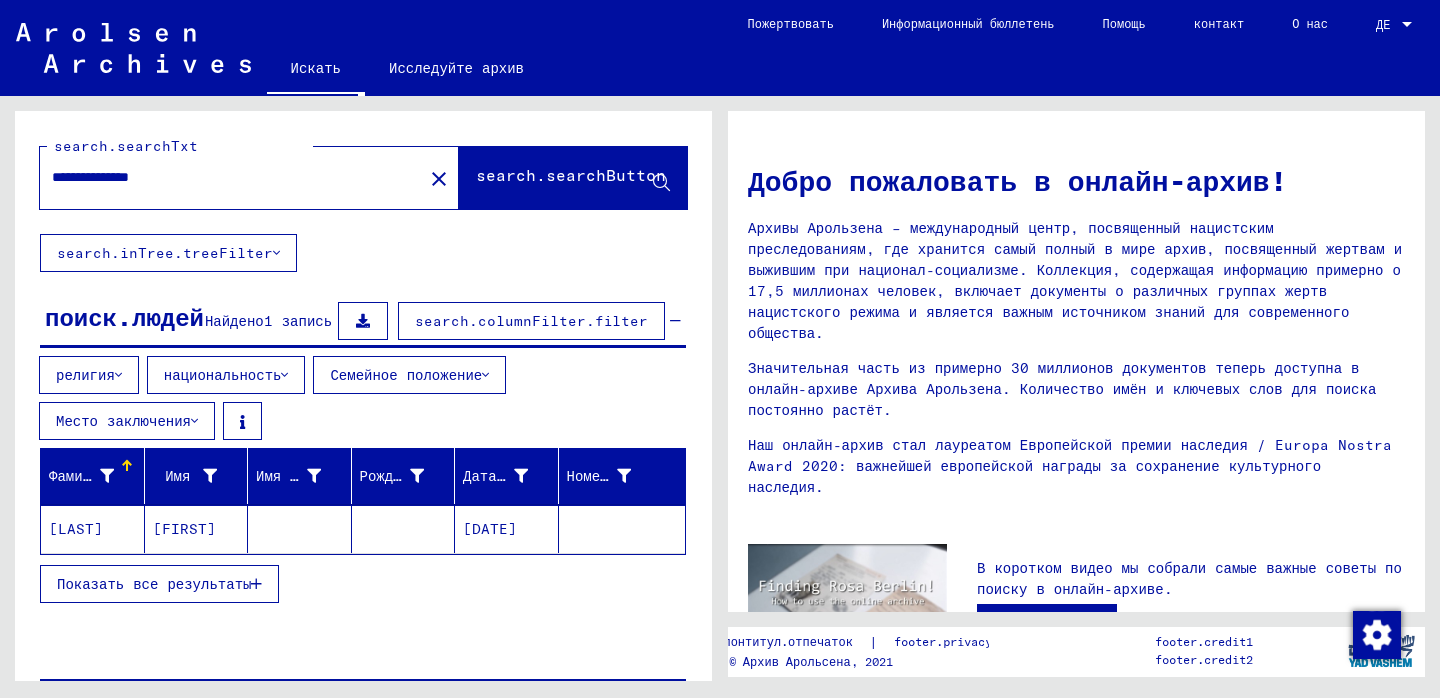 click on "**********" at bounding box center (225, 177) 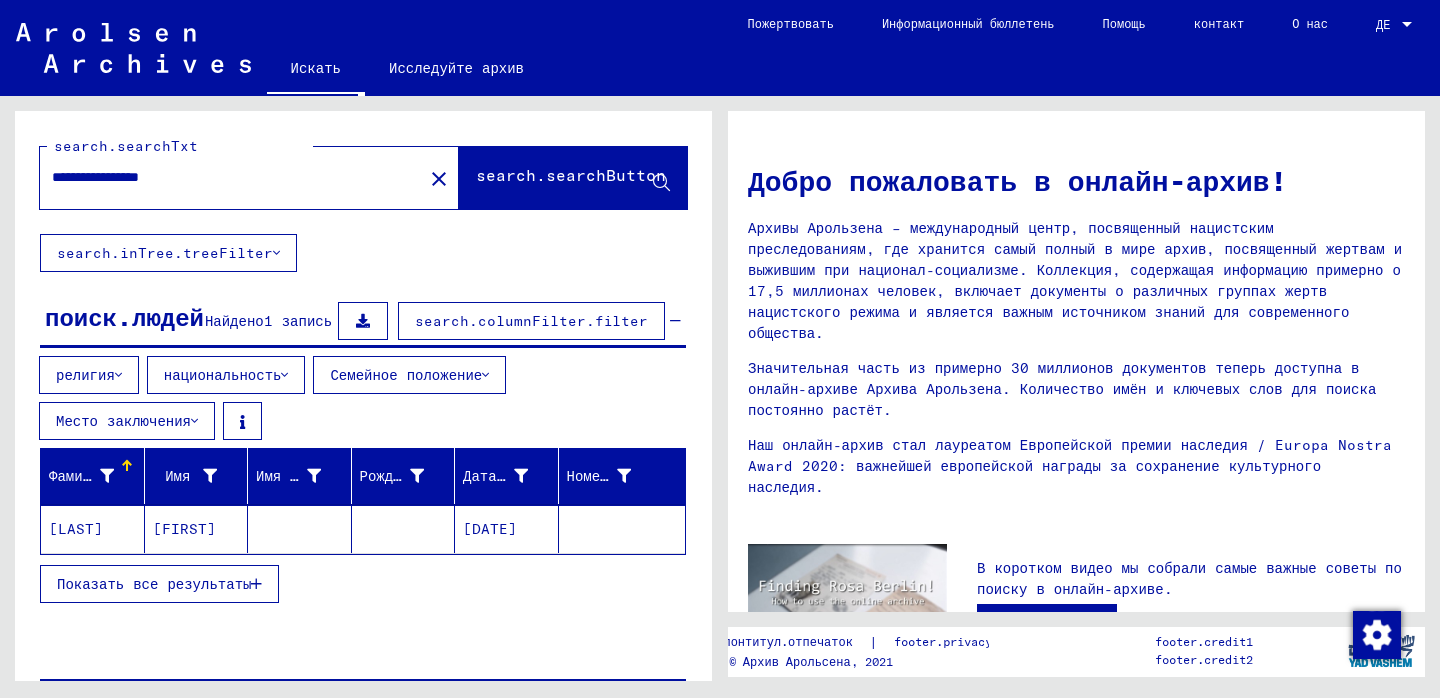 click on "search.searchButton" 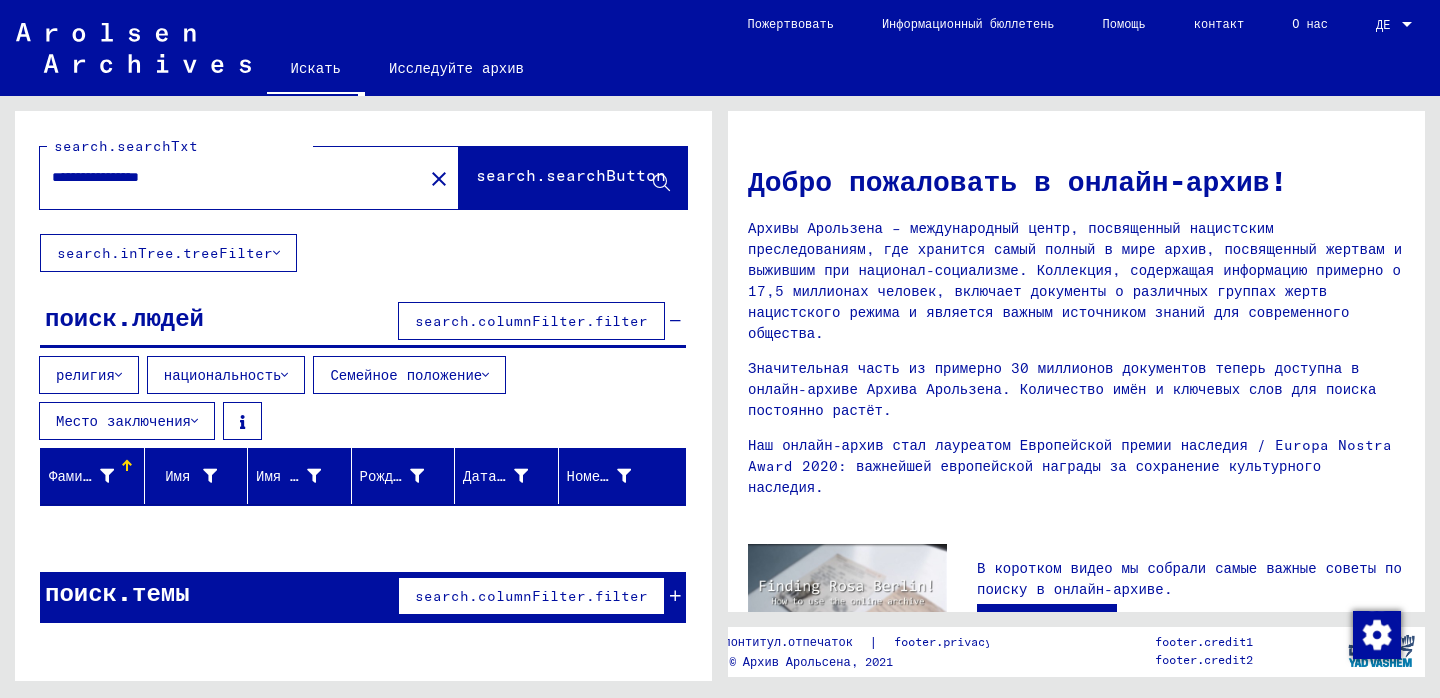 click on "**********" at bounding box center (225, 177) 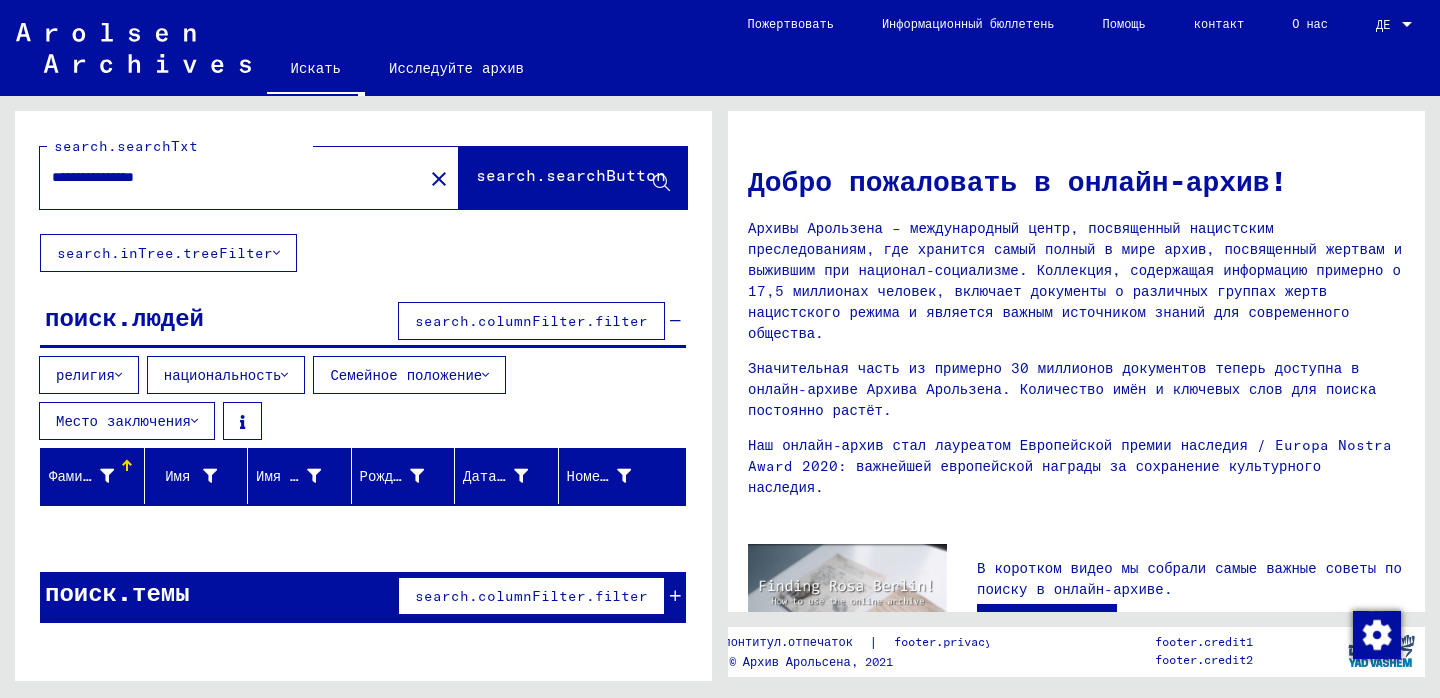click on "**********" at bounding box center [225, 177] 